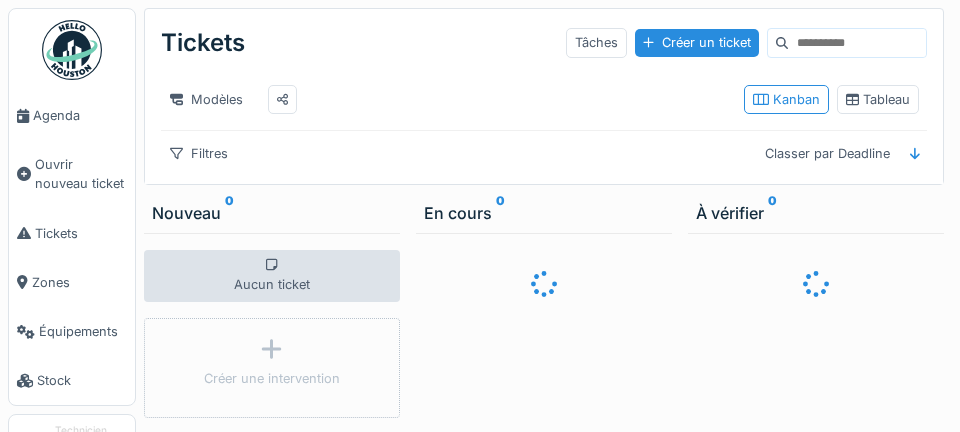 scroll, scrollTop: 0, scrollLeft: 0, axis: both 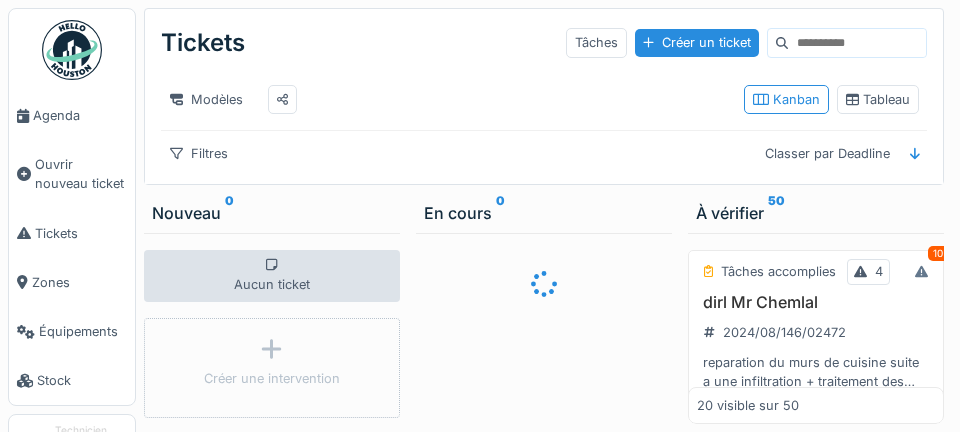 click on "Agenda" at bounding box center [80, 115] 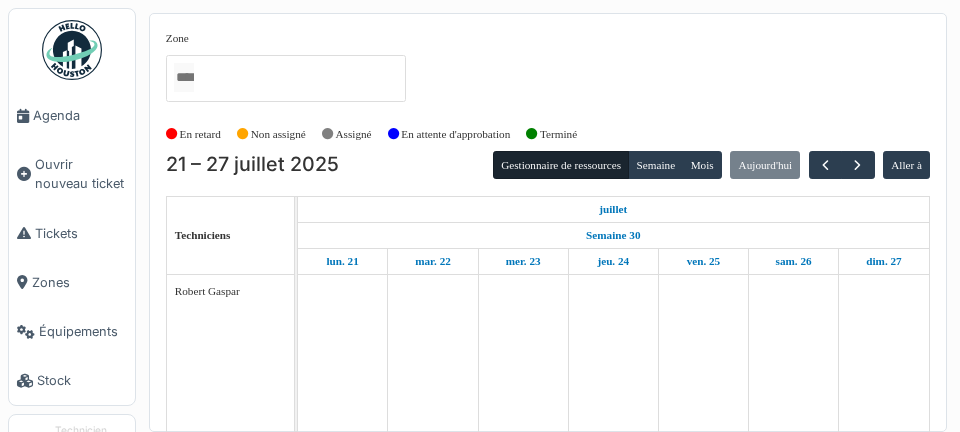 scroll, scrollTop: 0, scrollLeft: 0, axis: both 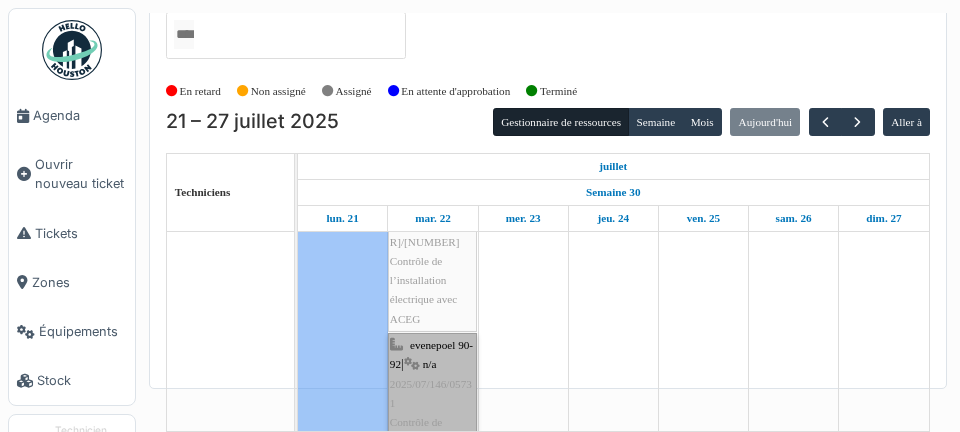 click on "evenepoel 90-92
|     n/a
2025/07/146/05731
Contrôle de l’installation électrique avec ACEG" at bounding box center (432, 413) 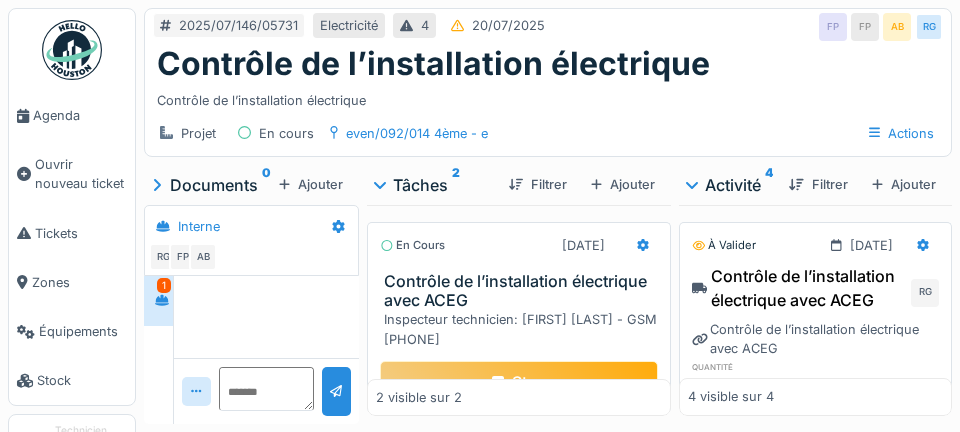 scroll, scrollTop: 0, scrollLeft: 0, axis: both 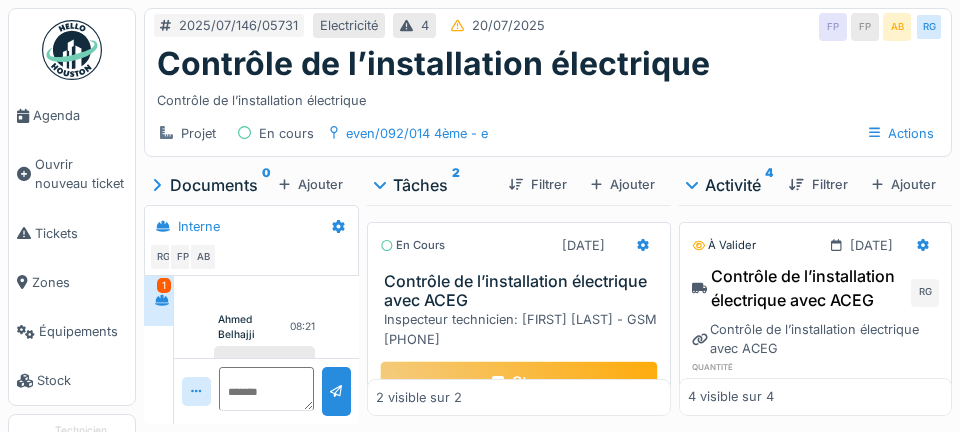 click on "Agenda" at bounding box center (72, 115) 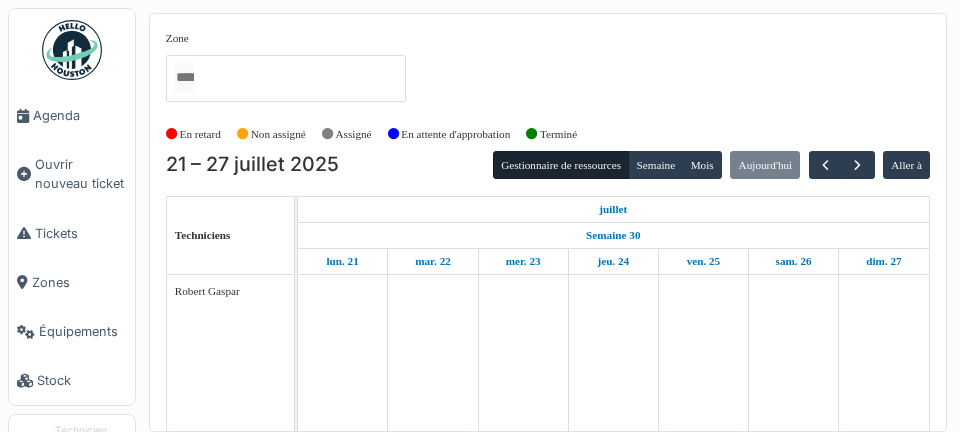 scroll, scrollTop: 0, scrollLeft: 0, axis: both 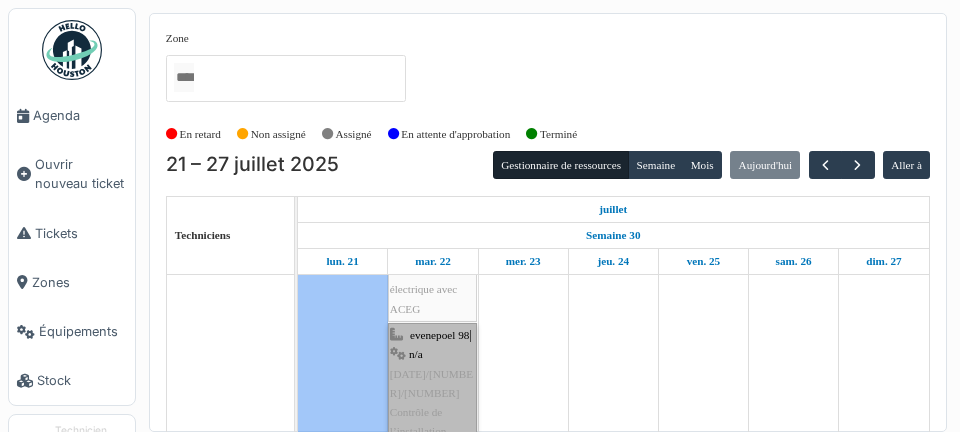 click on "evenepoel 98
|     n/a
2025/07/146/05730
Contrôle de l’installation électrique avec ACEG" at bounding box center [432, 403] 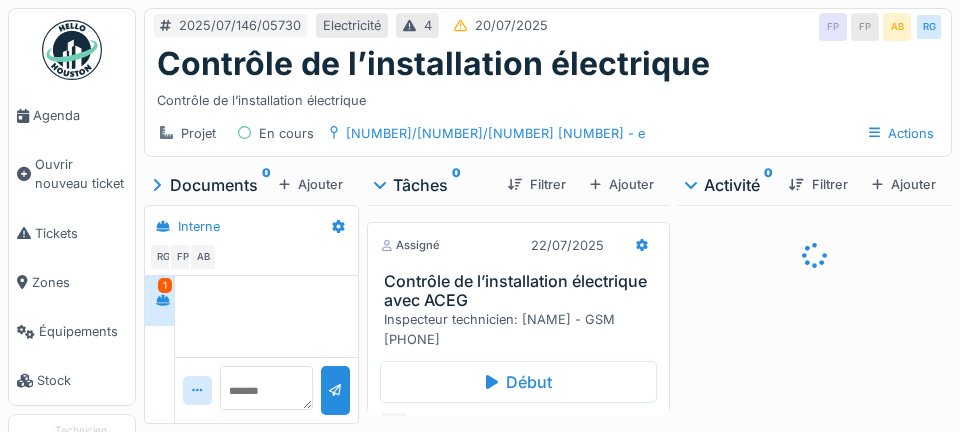 scroll, scrollTop: 0, scrollLeft: 0, axis: both 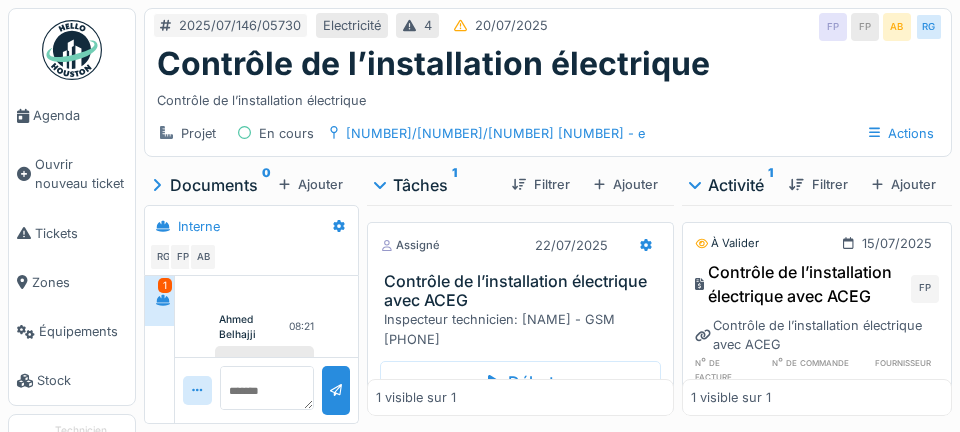 click on "Début" at bounding box center [520, 382] 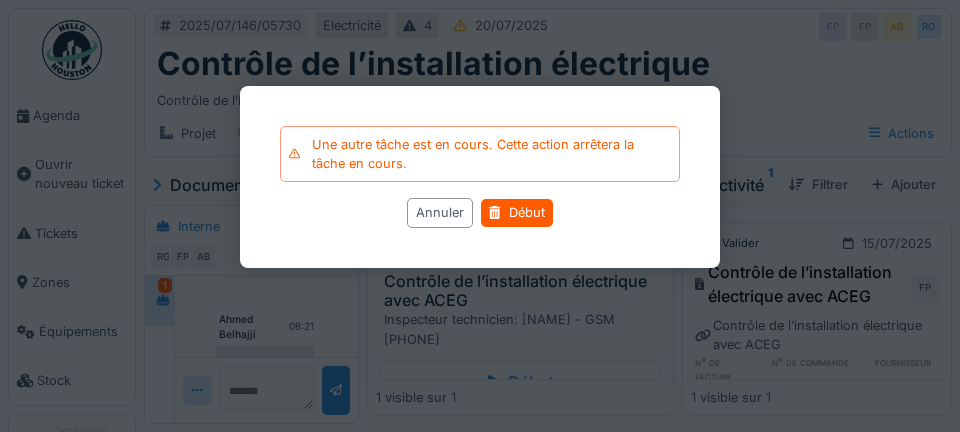 click on "Début" at bounding box center (516, 213) 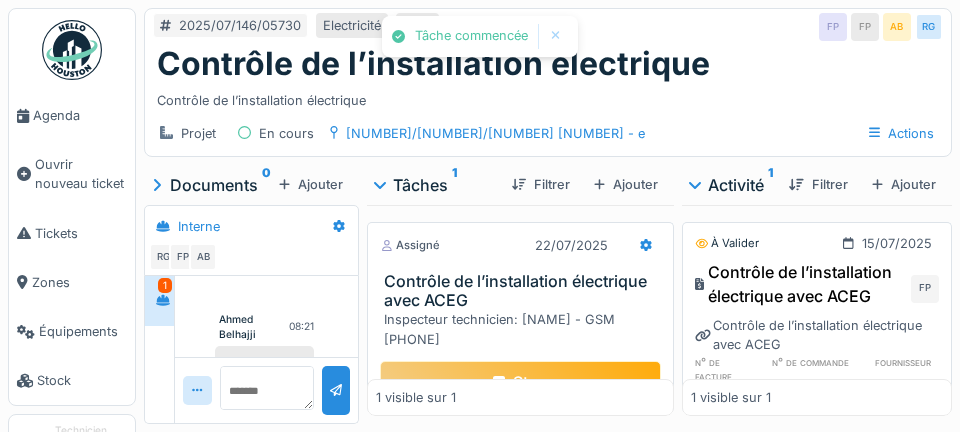 click at bounding box center [480, 216] 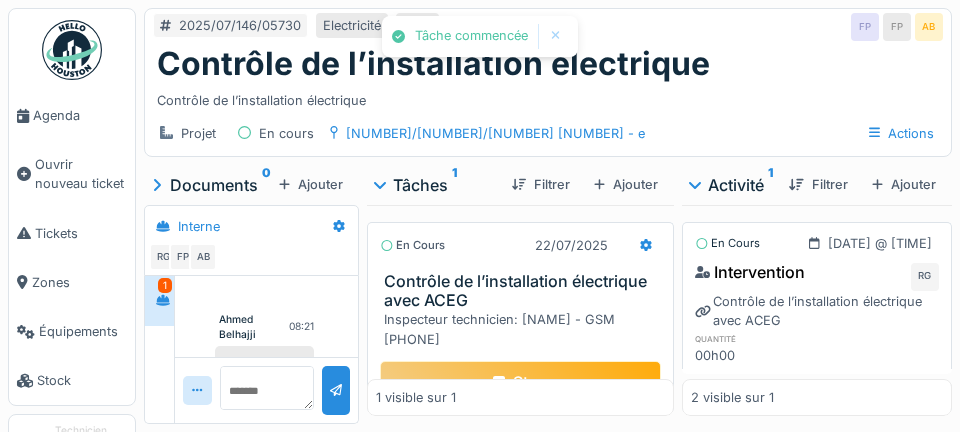 click at bounding box center (646, 245) 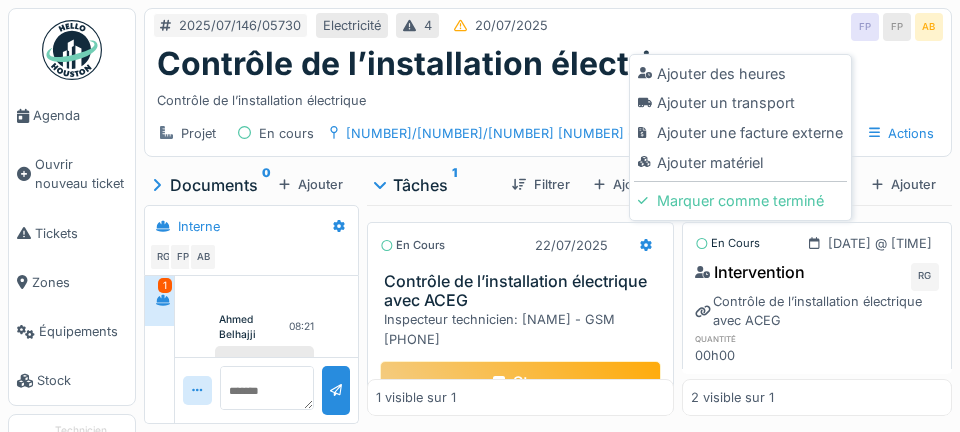 click at bounding box center [647, 103] 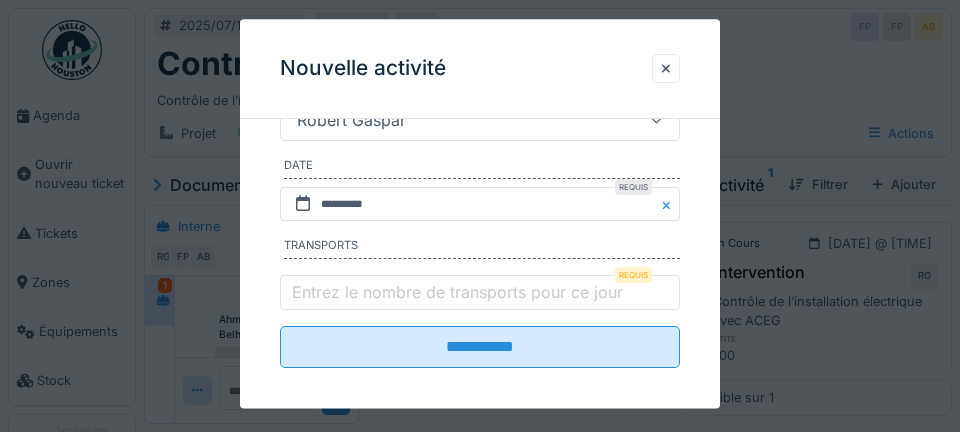 scroll, scrollTop: 403, scrollLeft: 0, axis: vertical 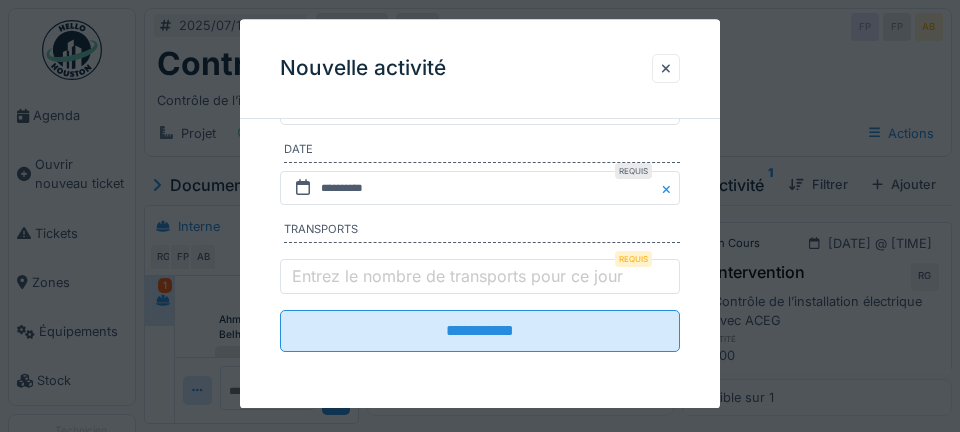 click on "Entrez le nombre de transports pour ce jour" at bounding box center (457, 276) 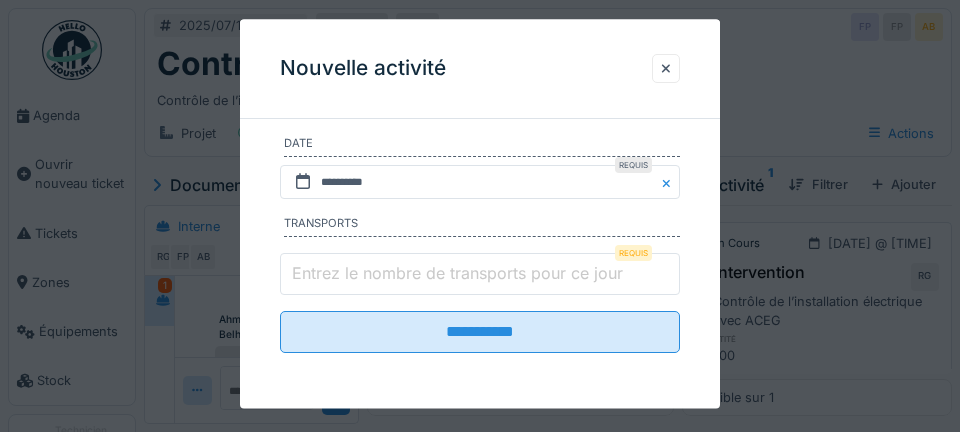 click on "Entrez le nombre de transports pour ce jour" at bounding box center [480, 275] 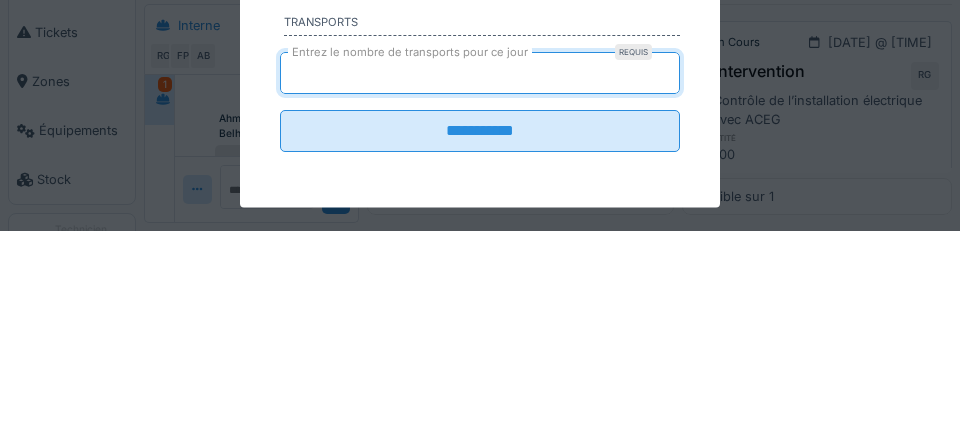 type on "*" 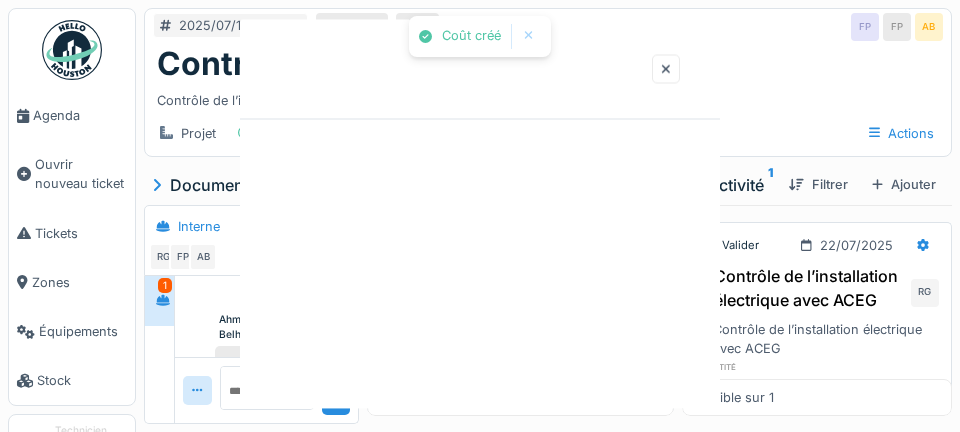 scroll, scrollTop: 0, scrollLeft: 0, axis: both 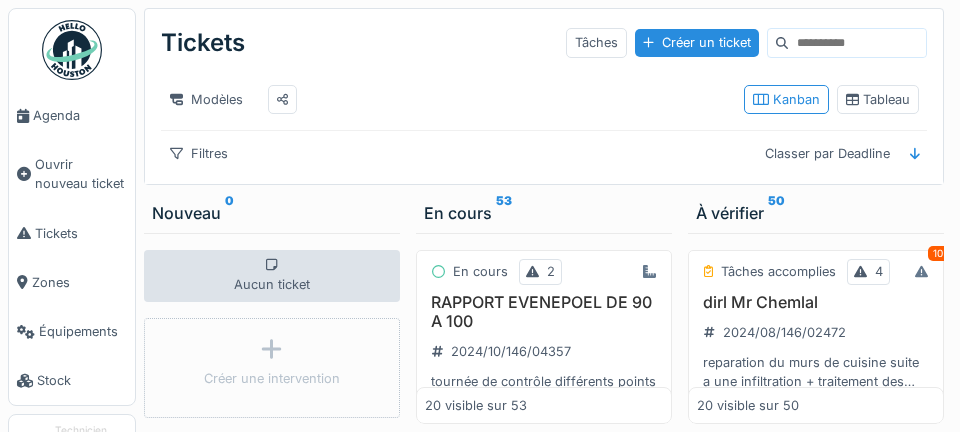 click on "Agenda" at bounding box center [80, 115] 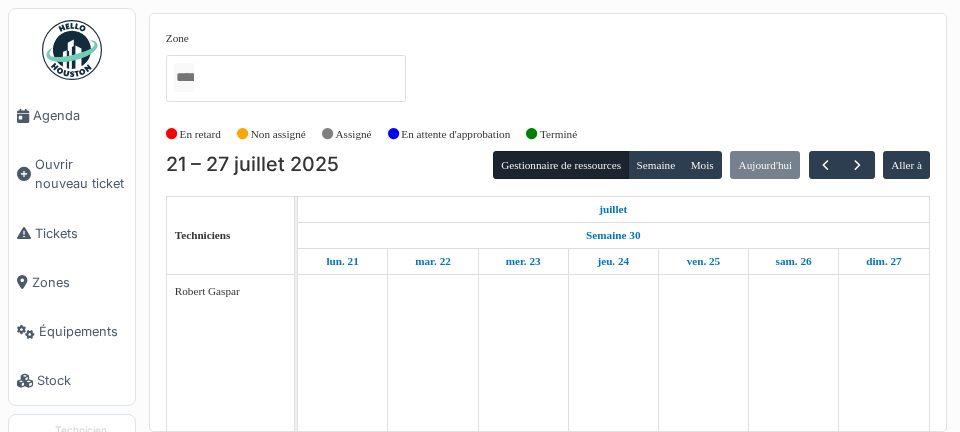 scroll, scrollTop: 0, scrollLeft: 0, axis: both 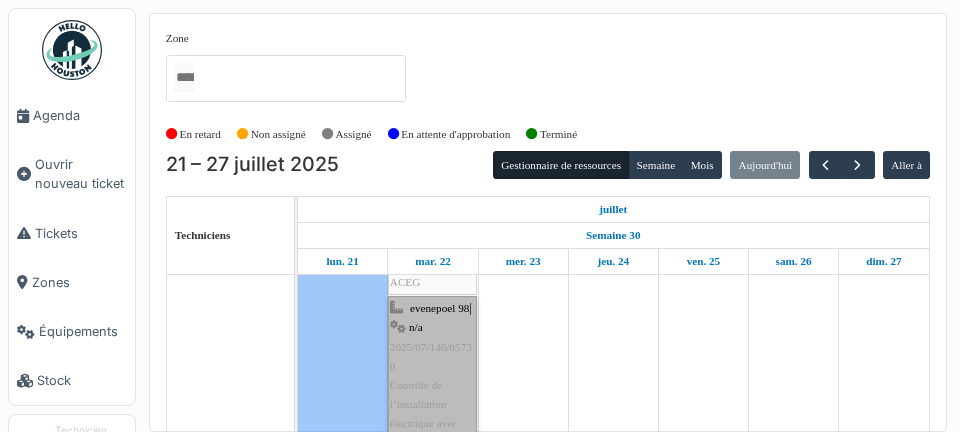 click on "evenepoel 98
|     n/a
2025/07/146/05730
Contrôle de l’installation électrique avec ACEG" at bounding box center [432, 376] 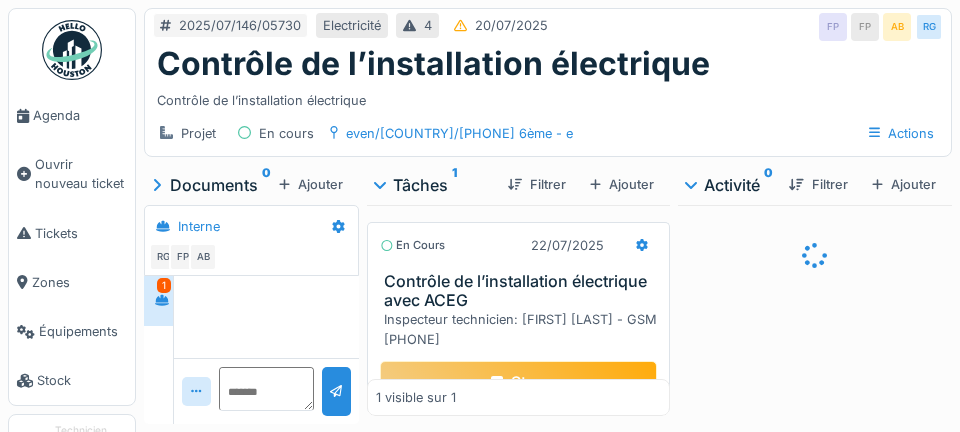 scroll, scrollTop: 0, scrollLeft: 0, axis: both 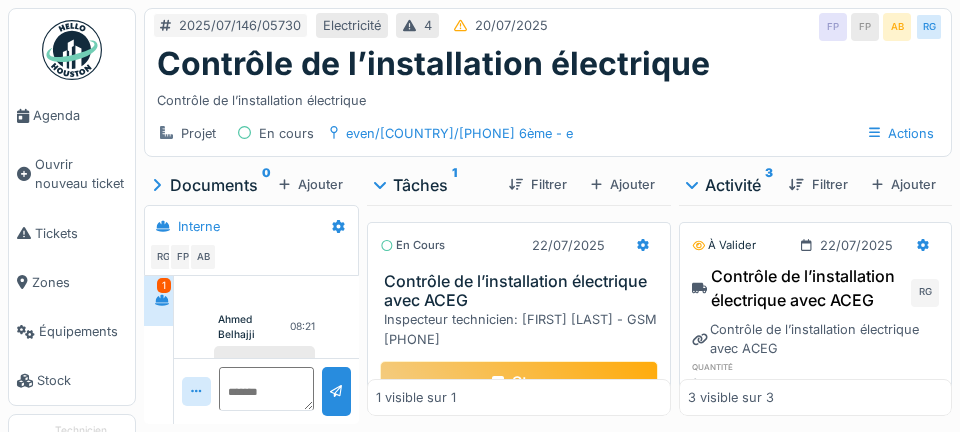 click on "Stop" at bounding box center [519, 382] 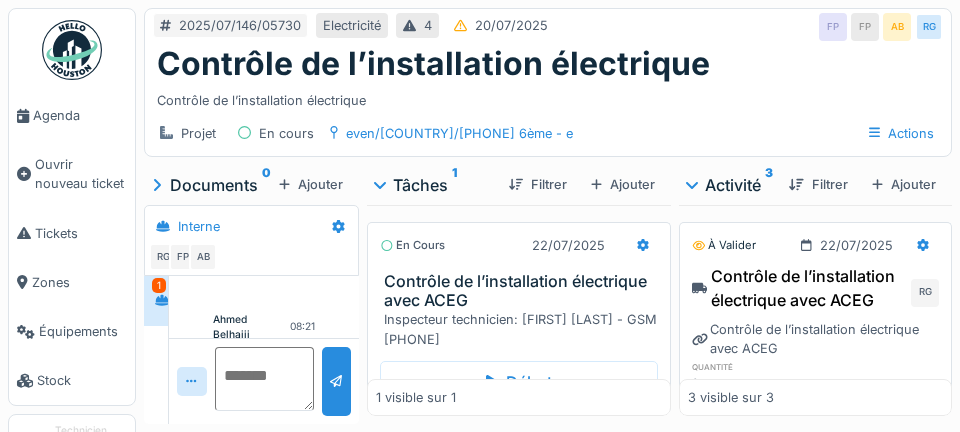 click at bounding box center [265, 379] 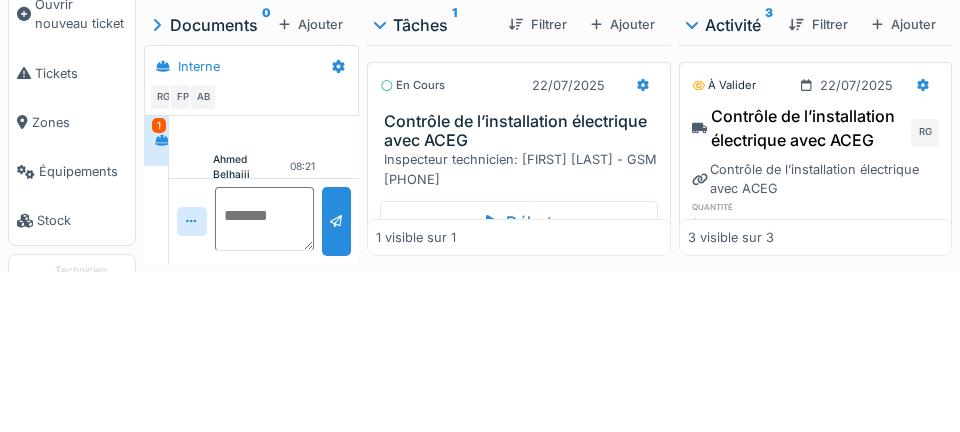 scroll, scrollTop: 96, scrollLeft: 0, axis: vertical 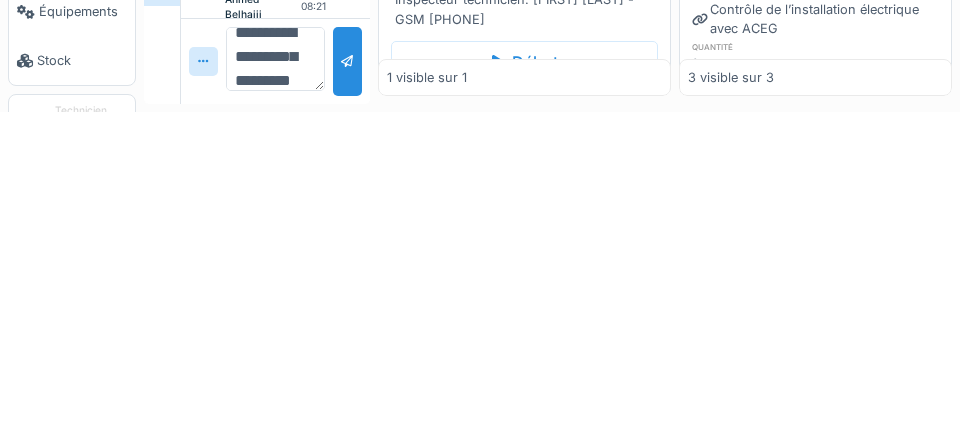 type on "**********" 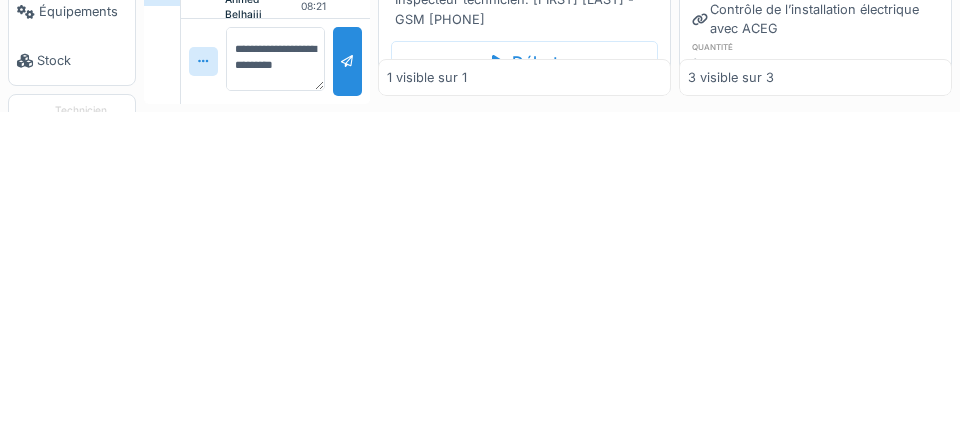 click at bounding box center (347, 381) 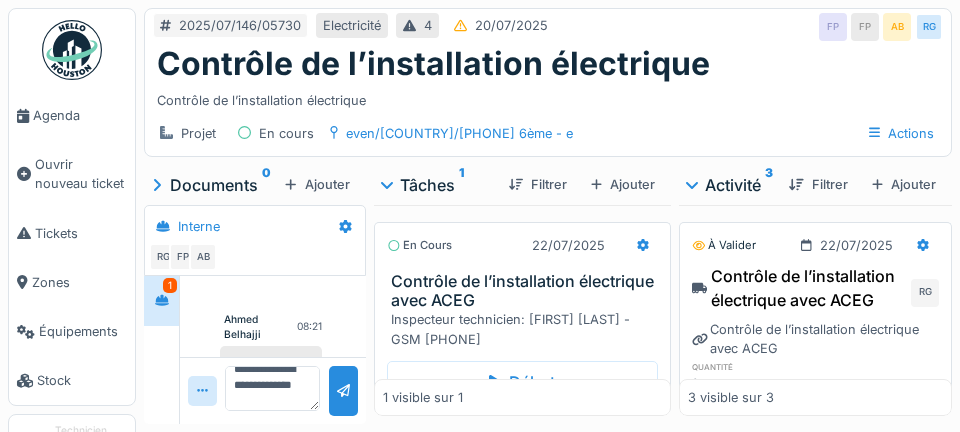 scroll, scrollTop: 0, scrollLeft: 0, axis: both 